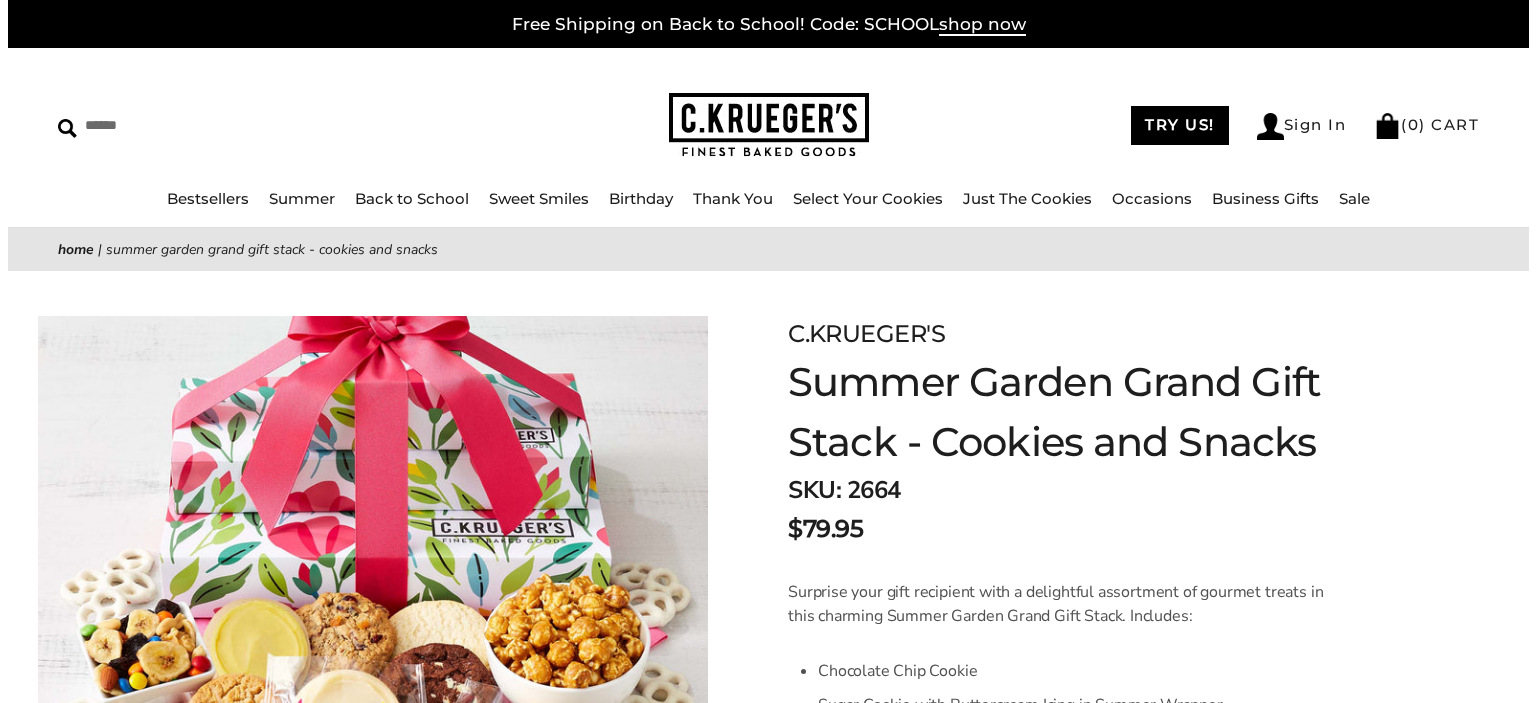 scroll, scrollTop: 0, scrollLeft: 0, axis: both 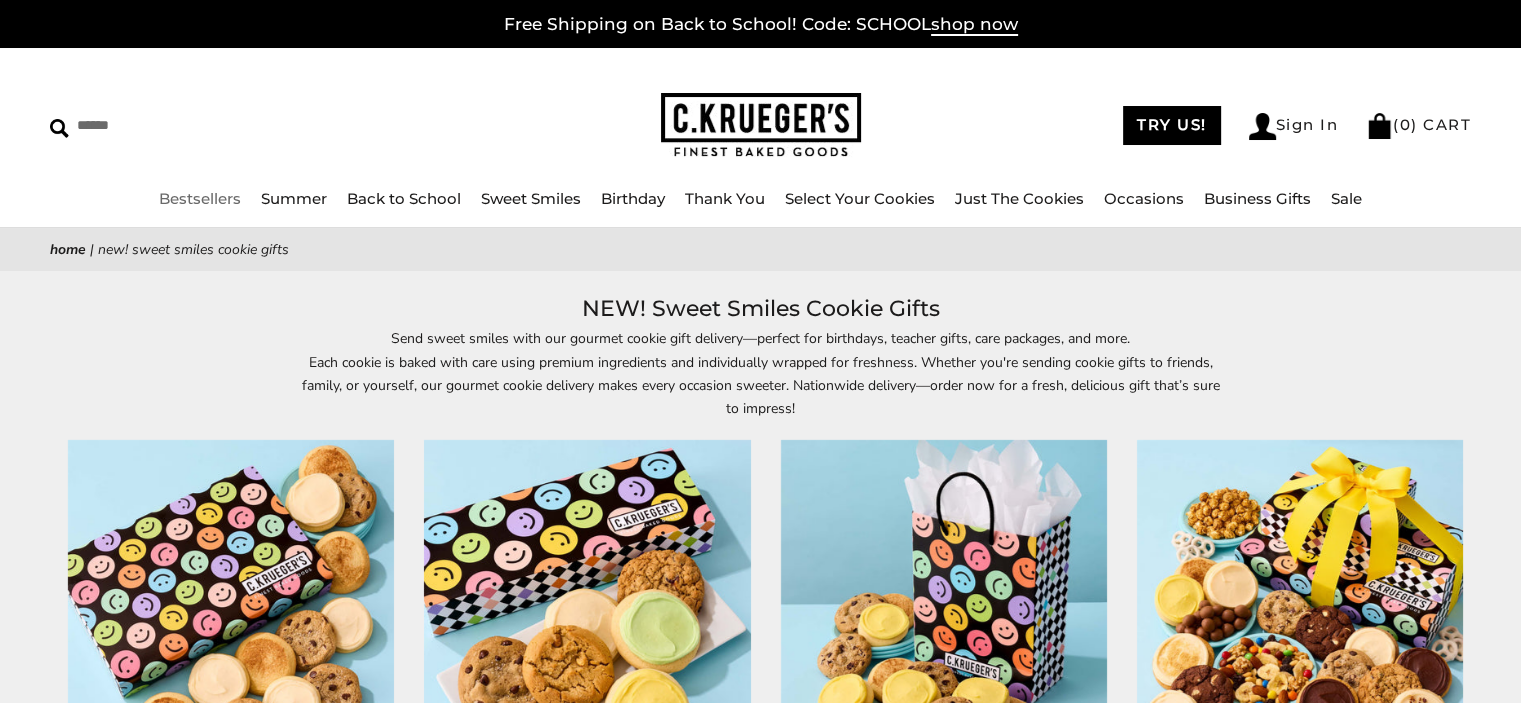 click on "Bestsellers" at bounding box center [200, 198] 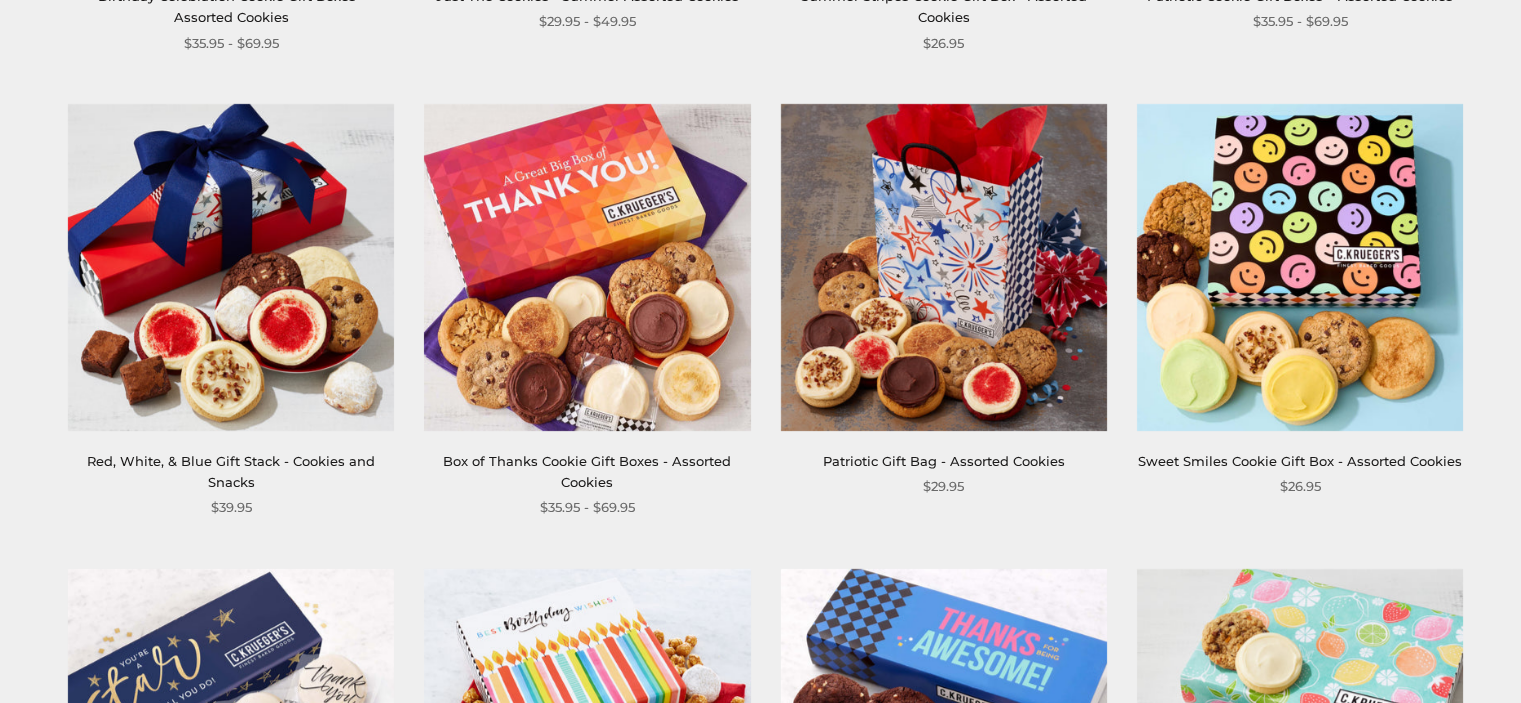 scroll, scrollTop: 800, scrollLeft: 0, axis: vertical 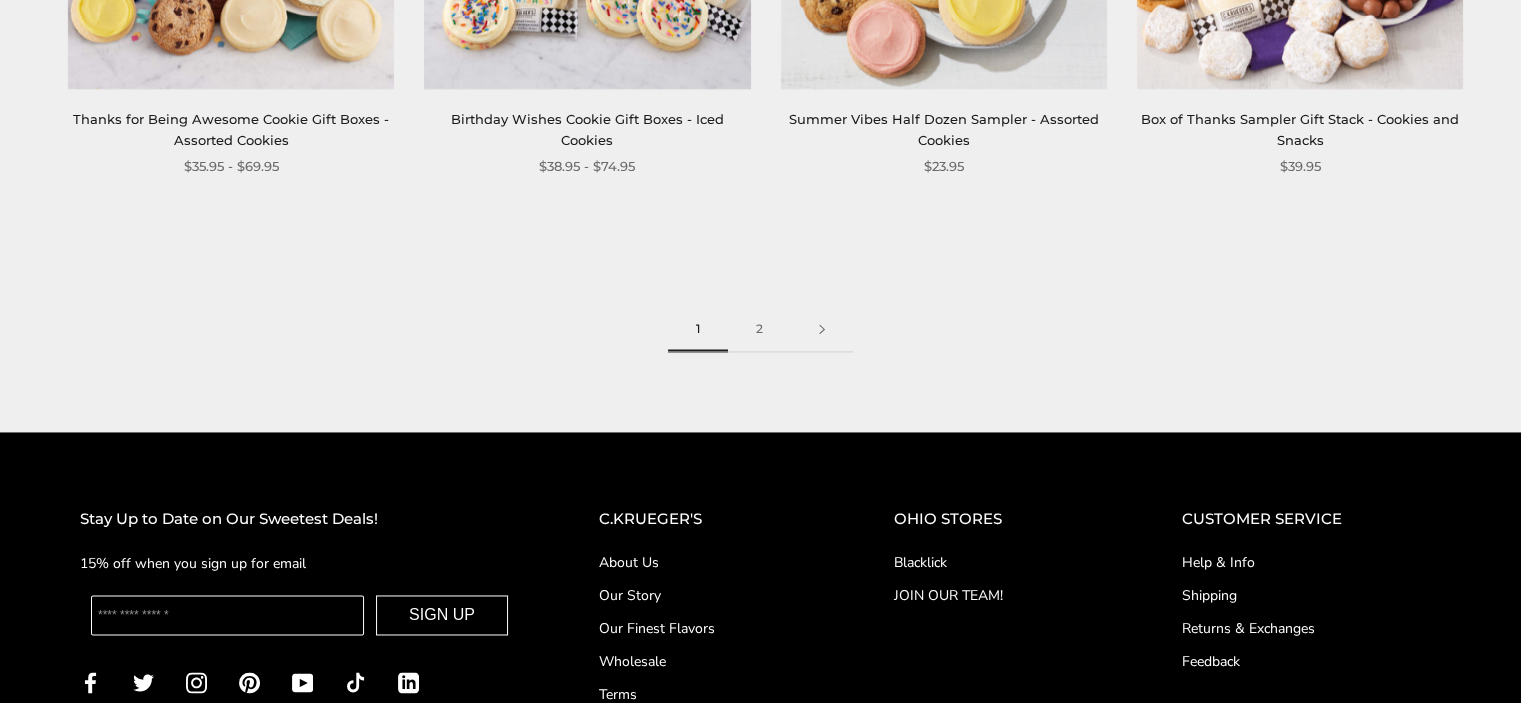click on "2" at bounding box center (759, 329) 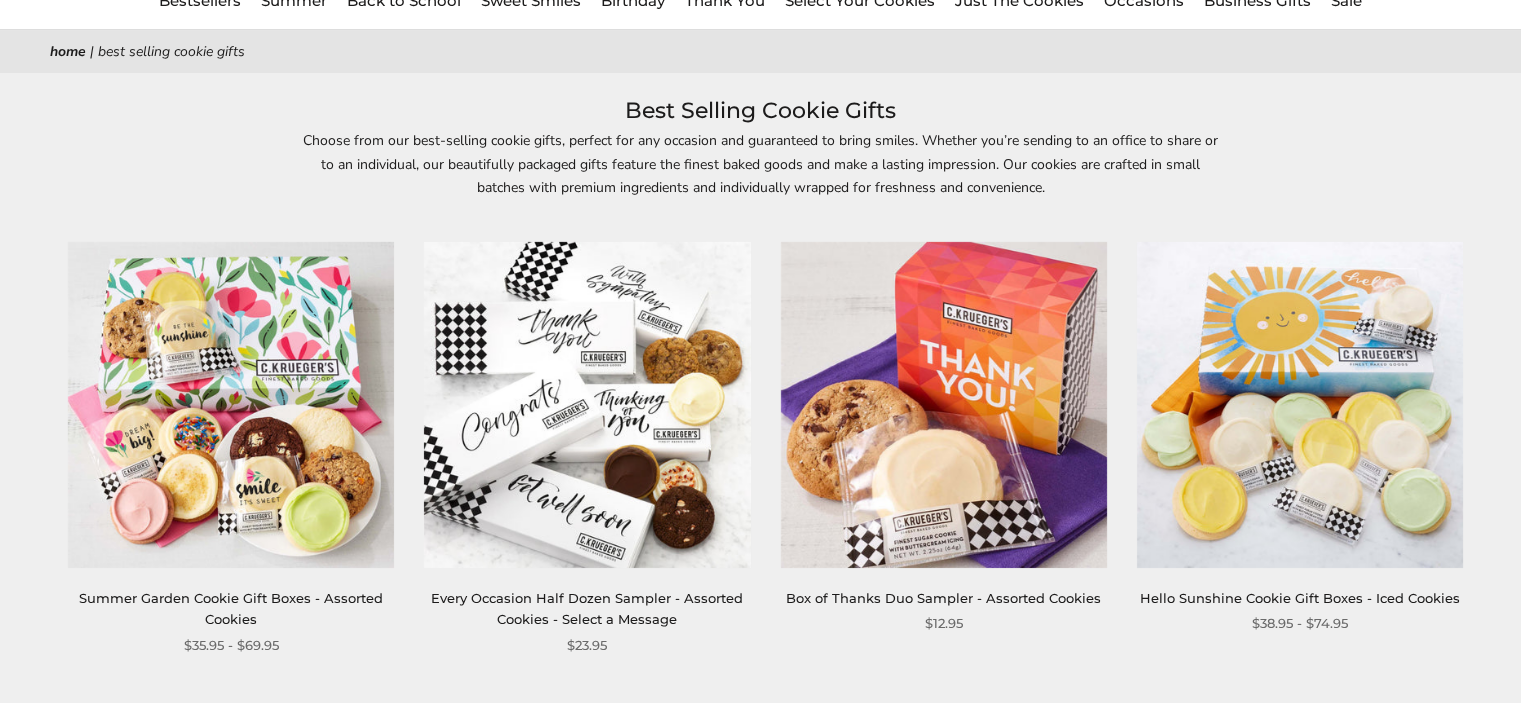 scroll, scrollTop: 400, scrollLeft: 0, axis: vertical 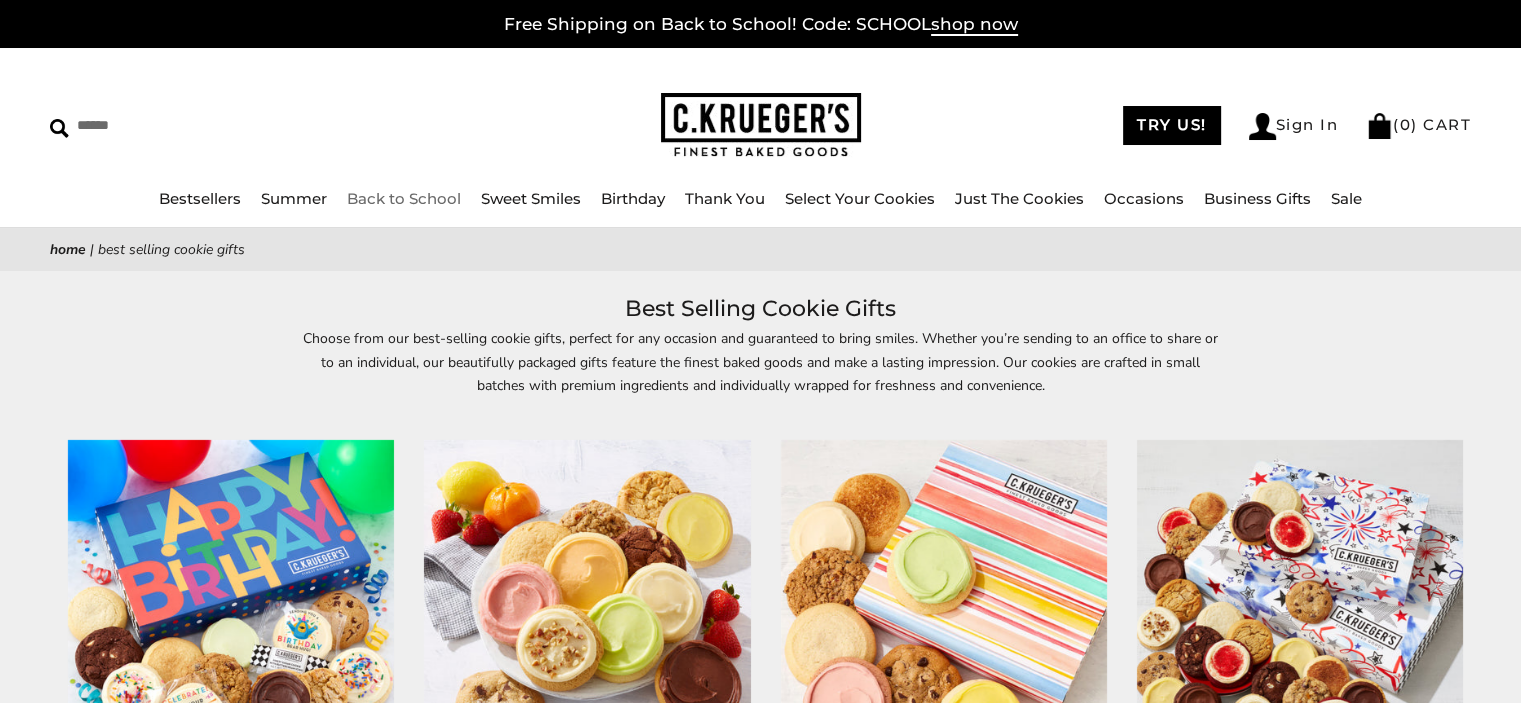 click on "Back to School" at bounding box center (404, 198) 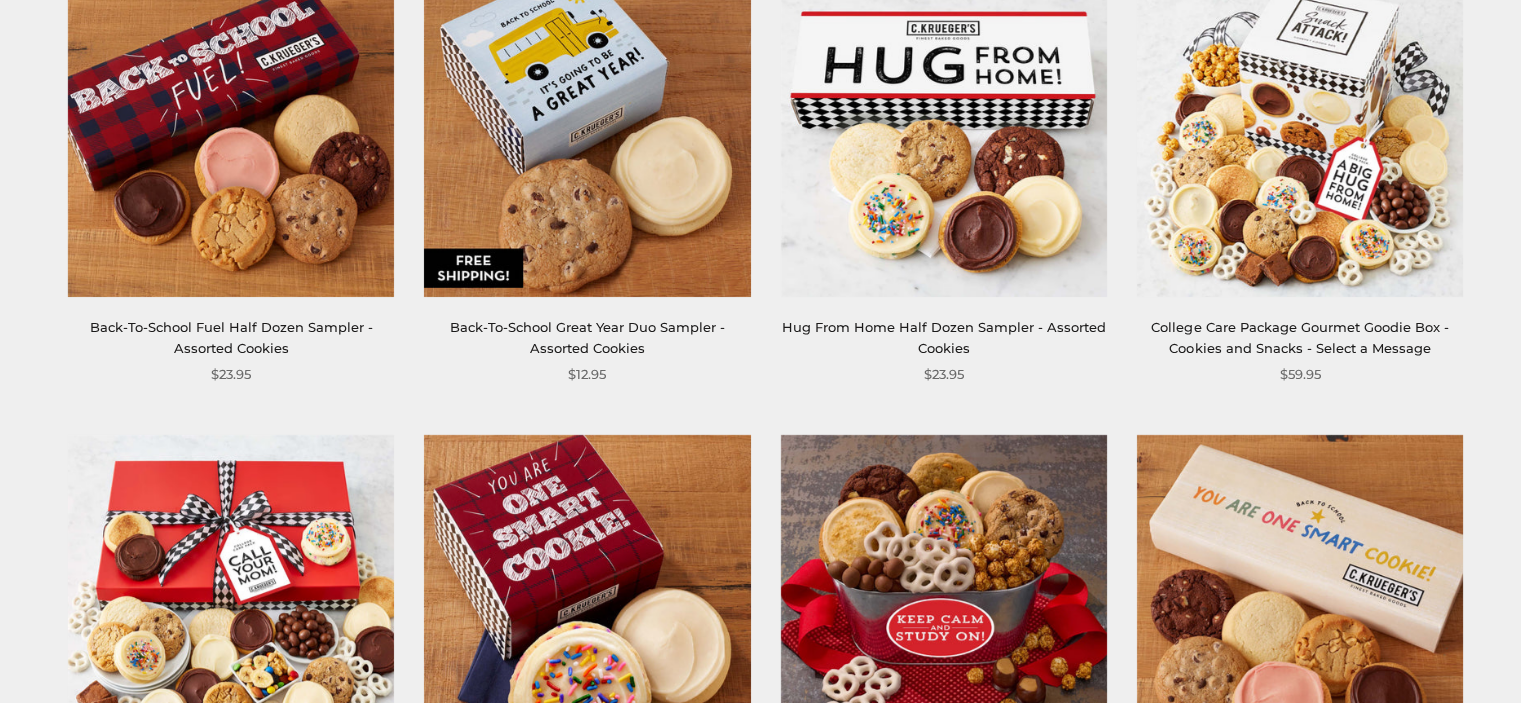 scroll, scrollTop: 400, scrollLeft: 0, axis: vertical 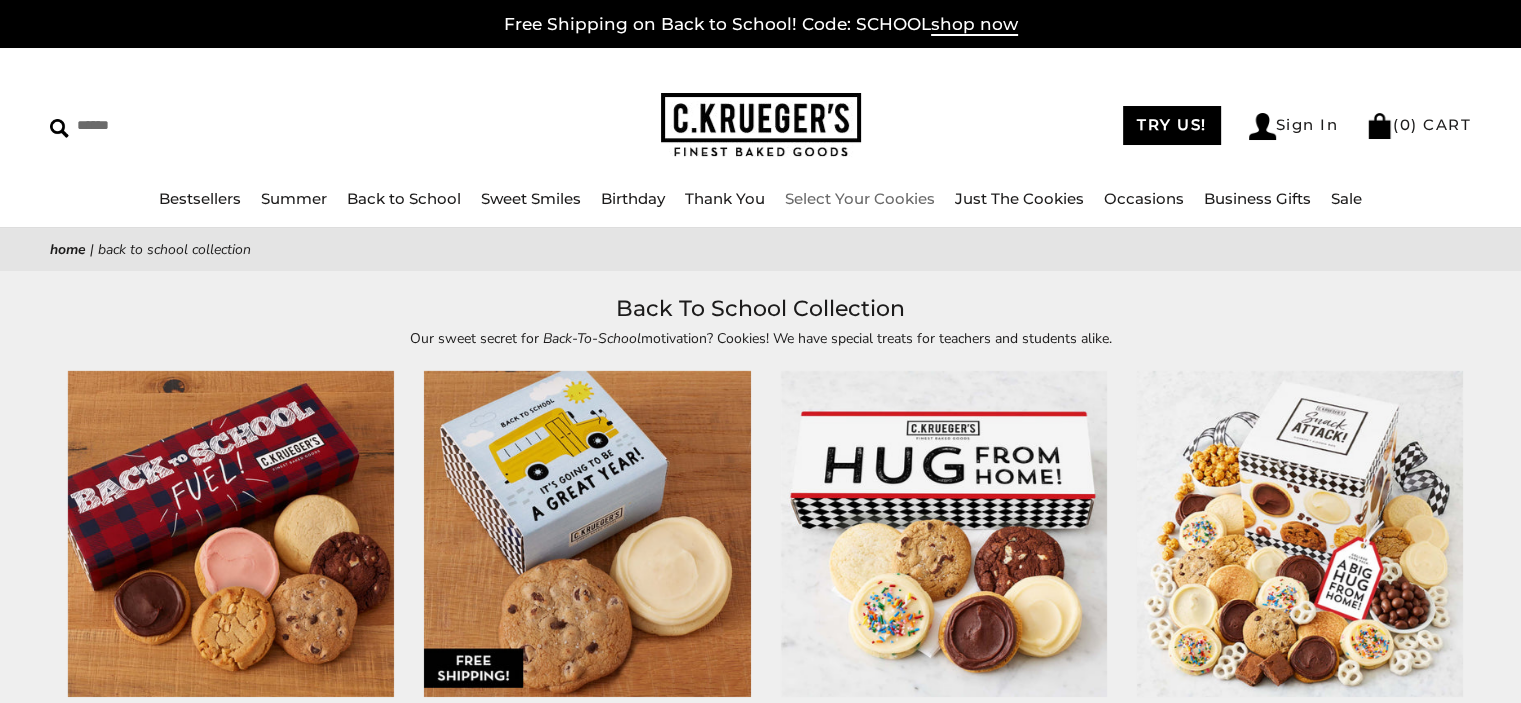 click on "Select Your Cookies" at bounding box center [860, 198] 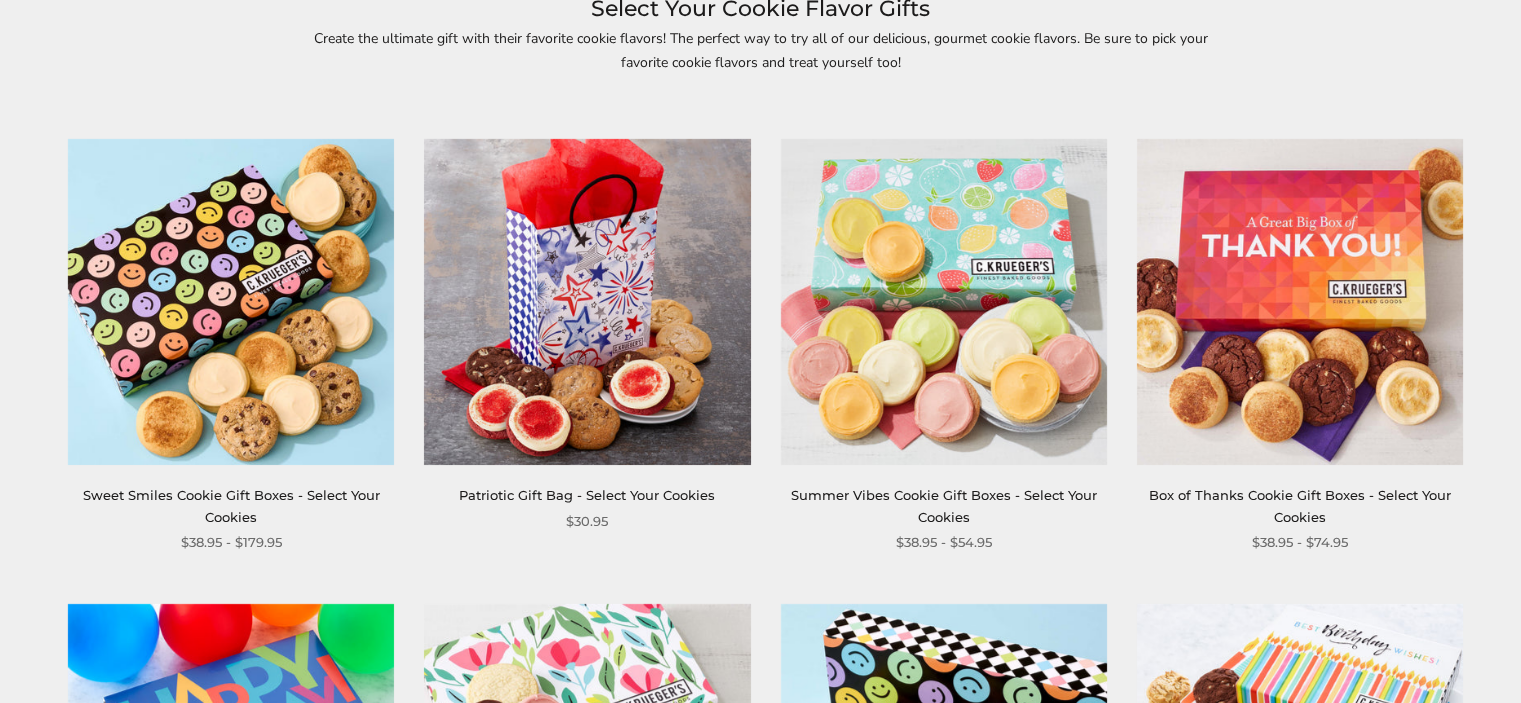 scroll, scrollTop: 300, scrollLeft: 0, axis: vertical 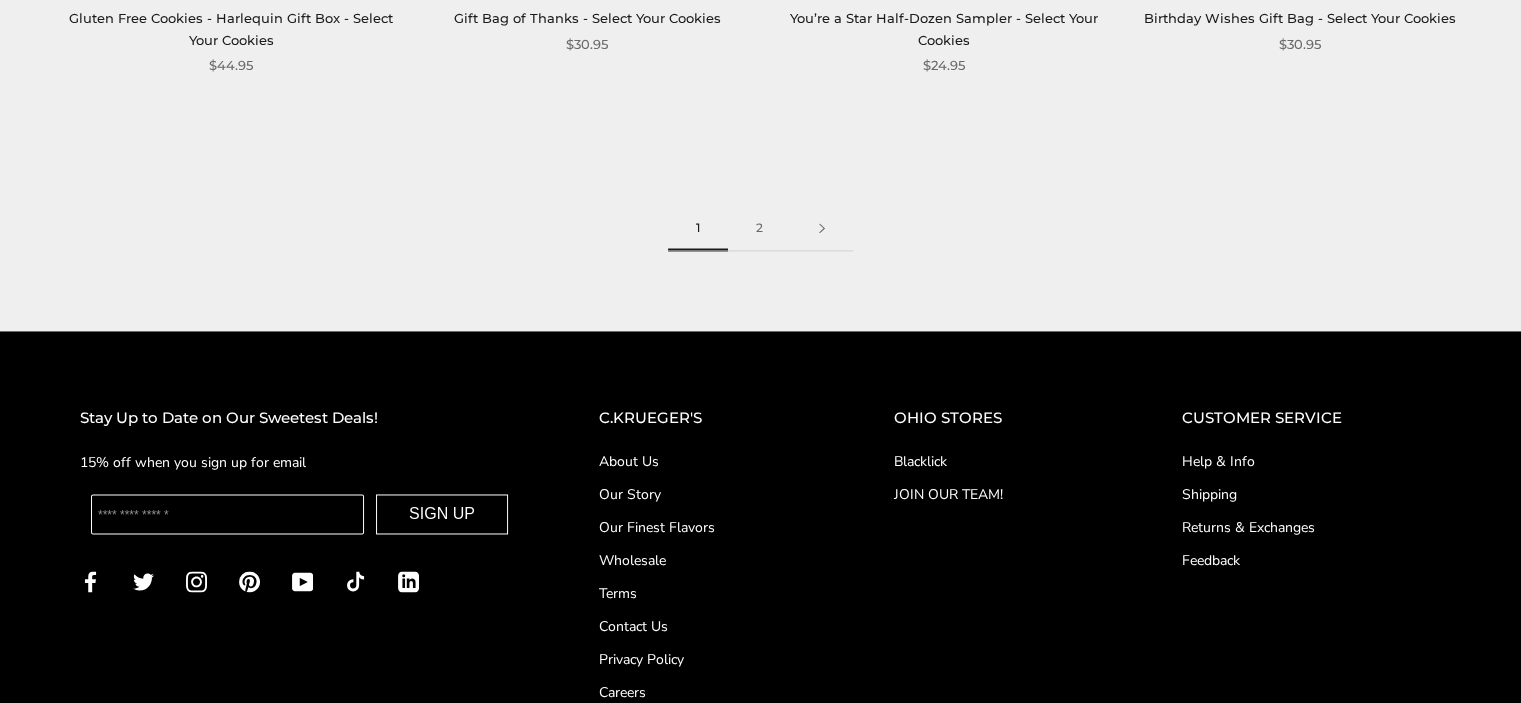 click on "2" at bounding box center [759, 228] 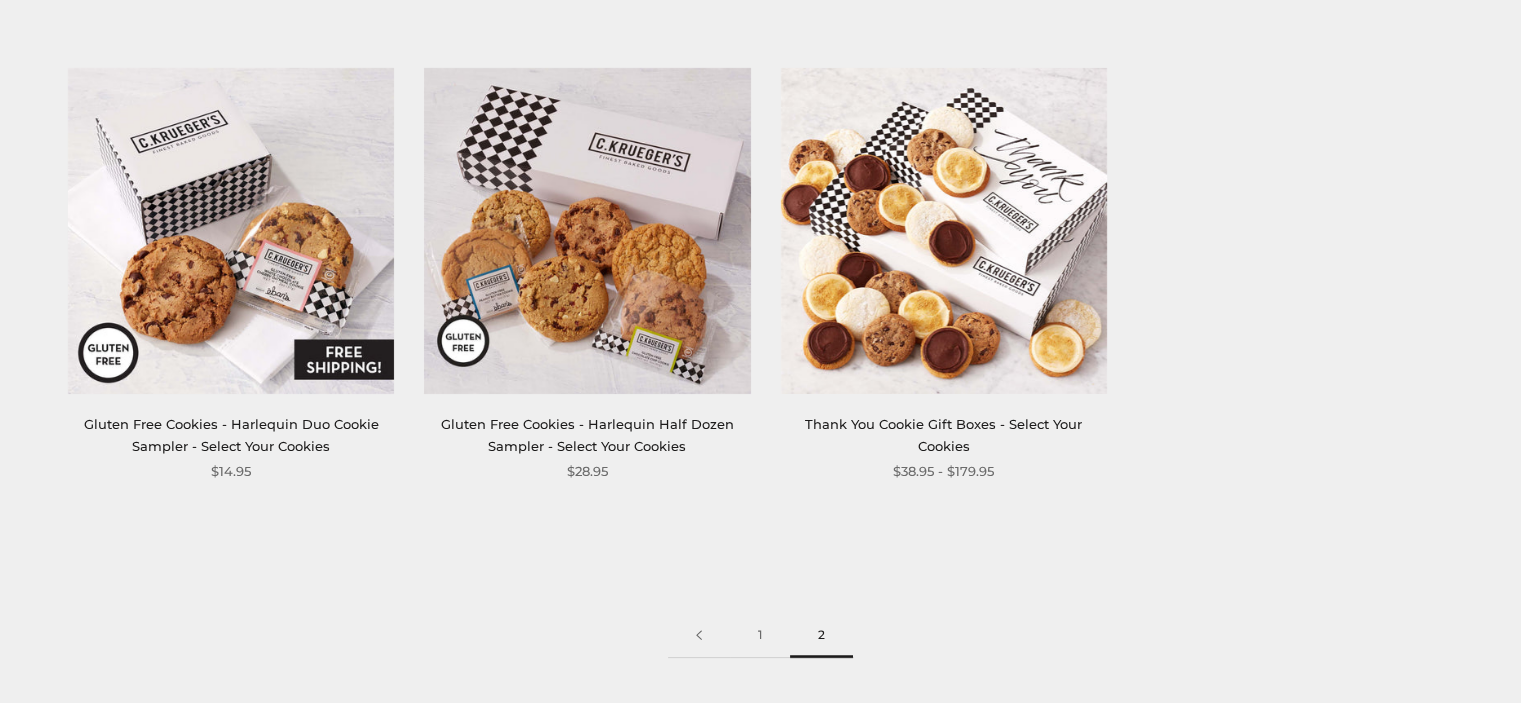 scroll, scrollTop: 0, scrollLeft: 0, axis: both 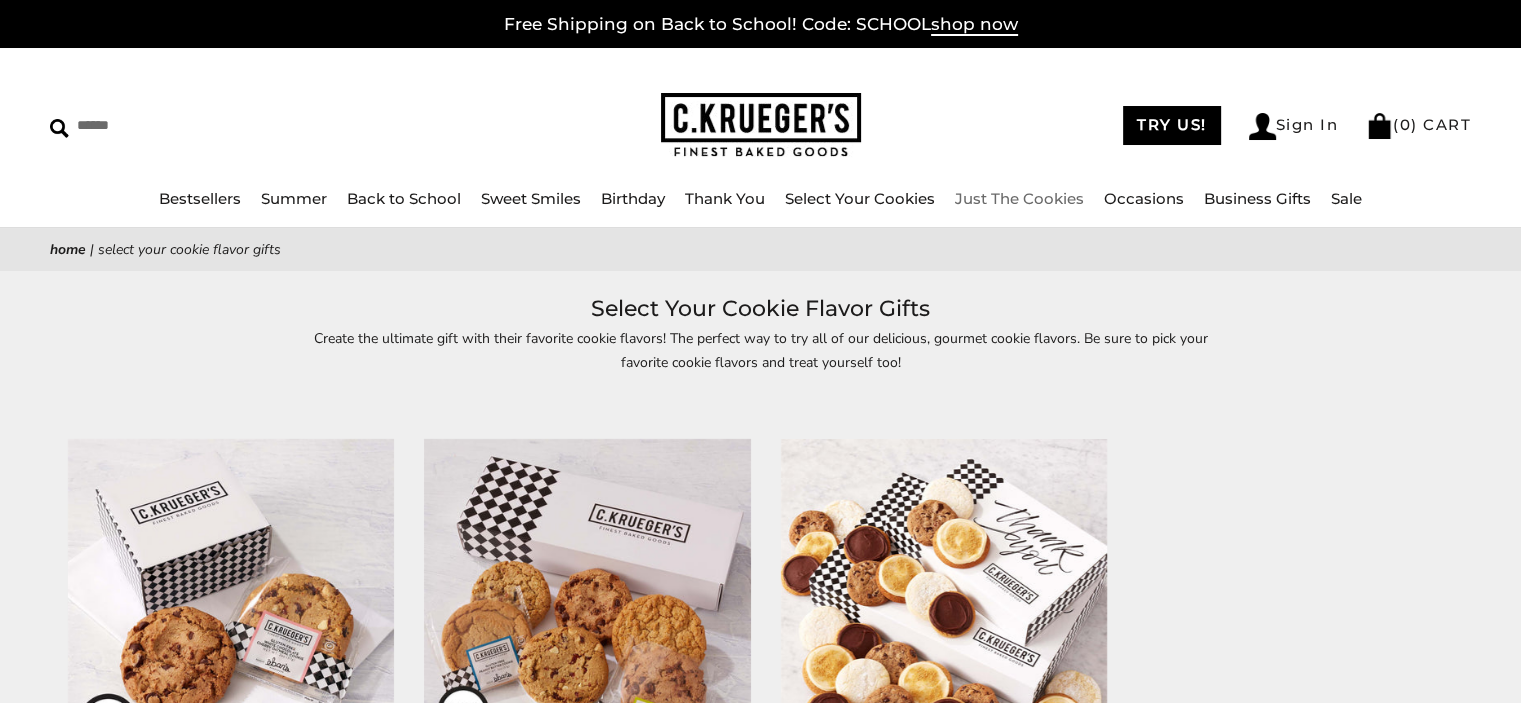 click on "Just The Cookies" at bounding box center (1019, 198) 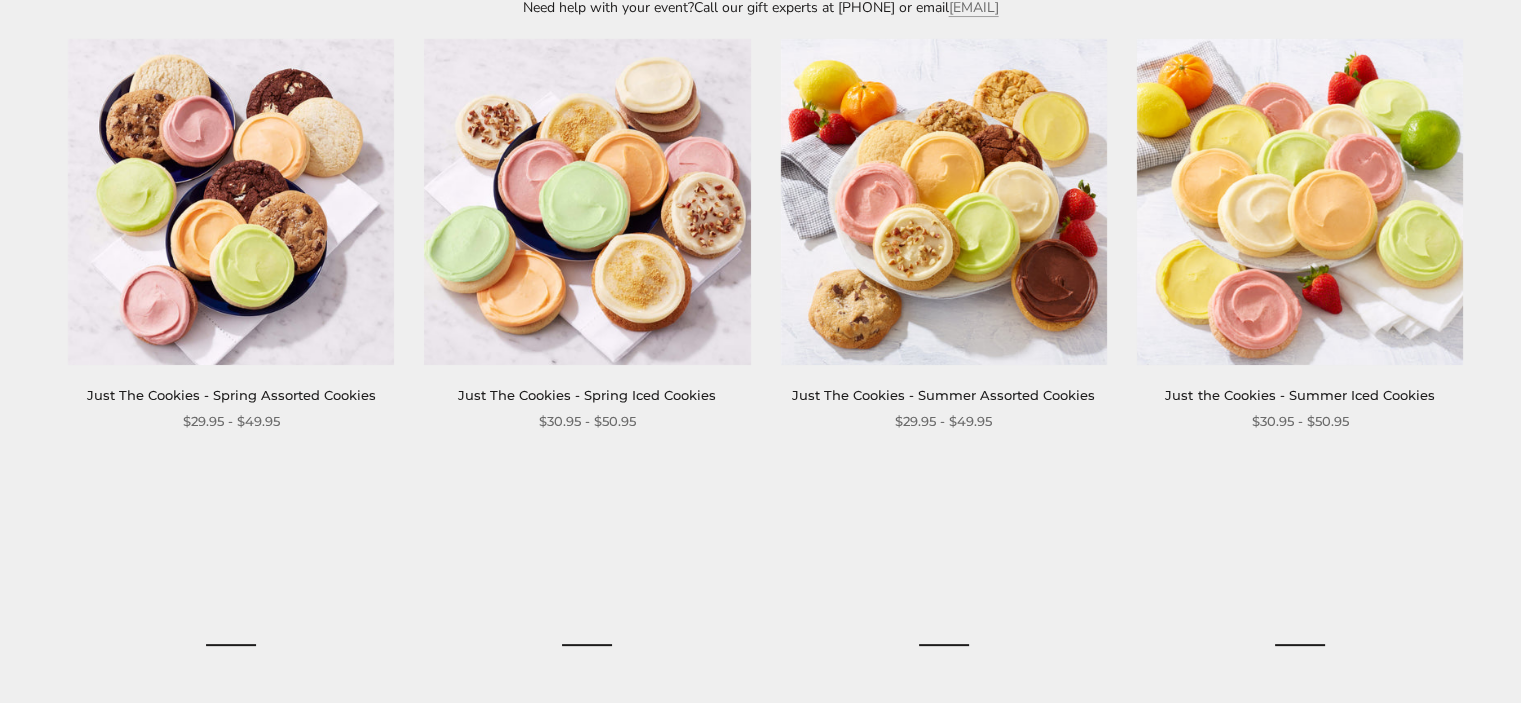 scroll, scrollTop: 400, scrollLeft: 0, axis: vertical 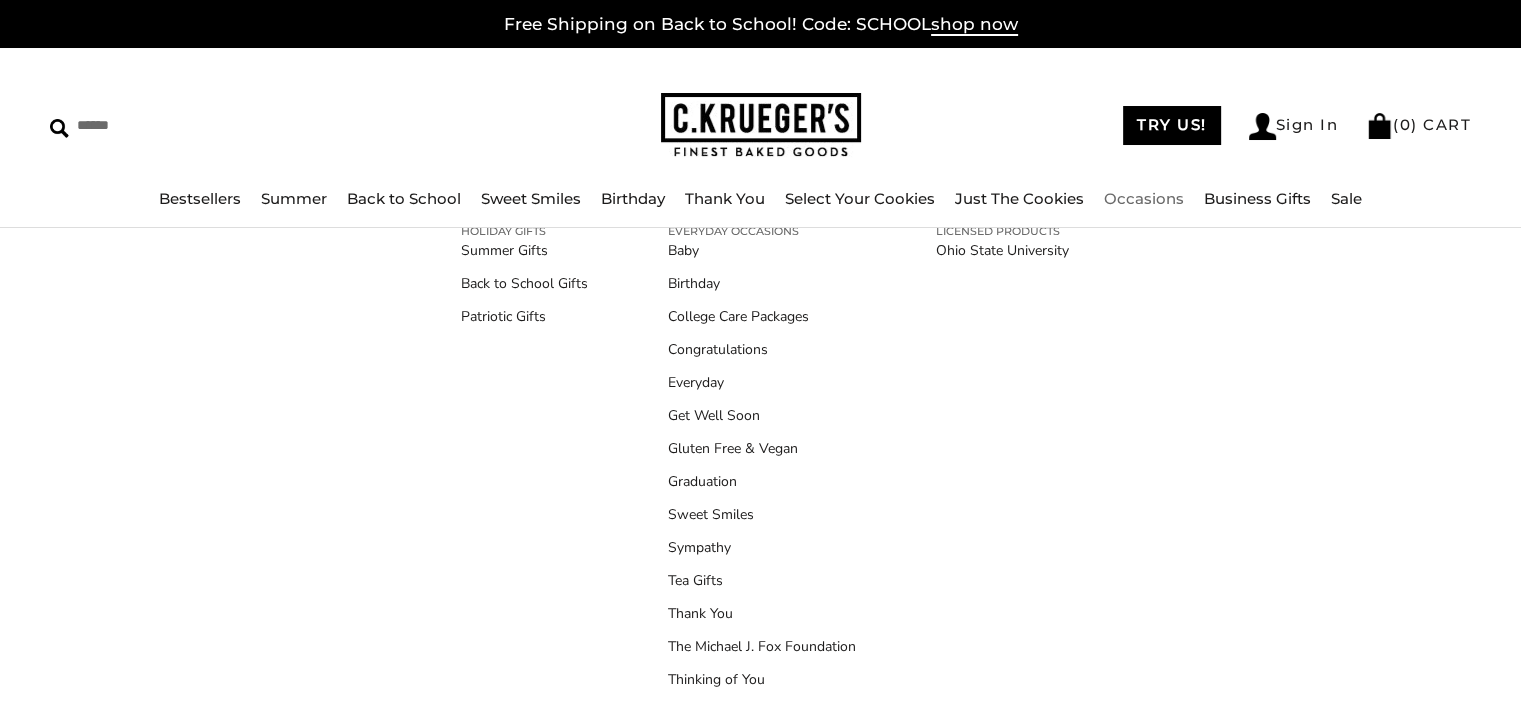 click on "Tea Gifts" at bounding box center [762, 580] 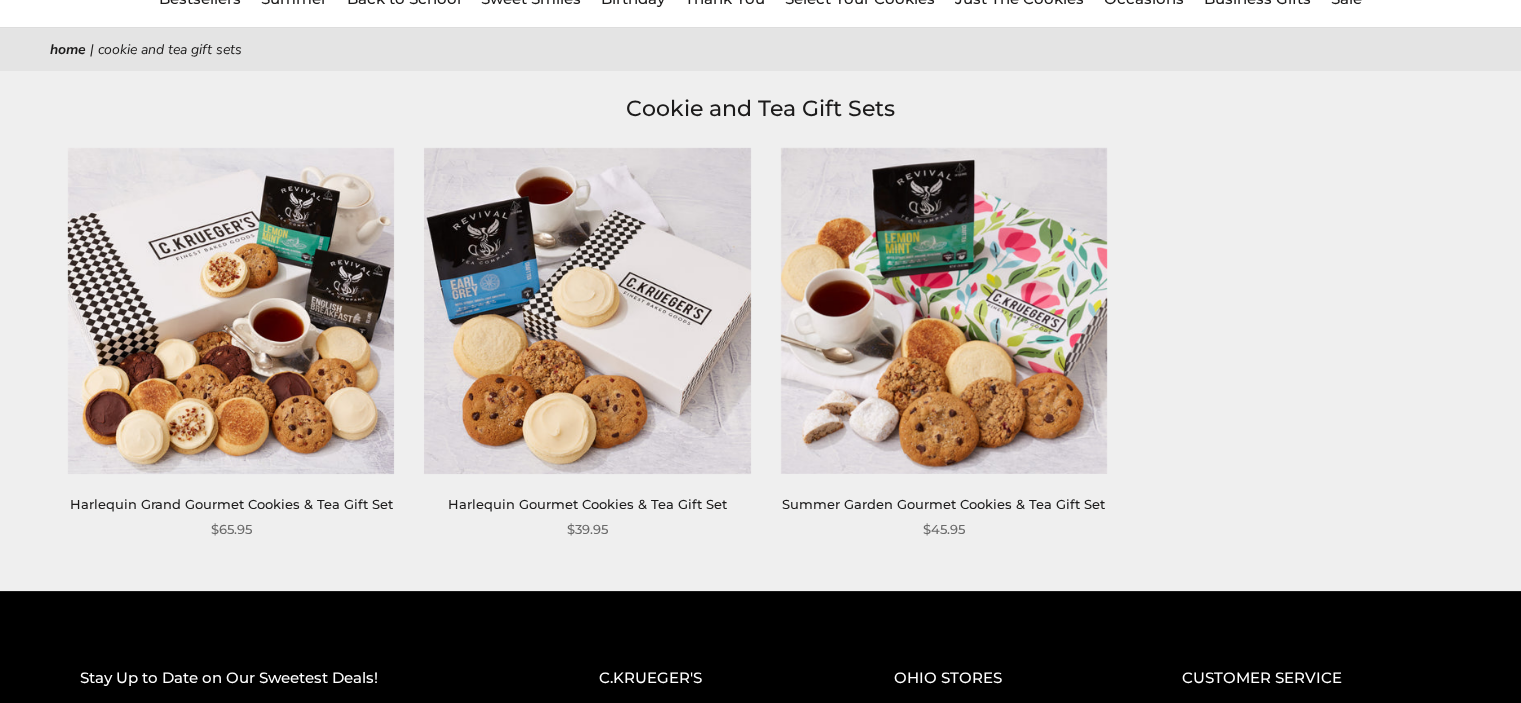scroll, scrollTop: 200, scrollLeft: 0, axis: vertical 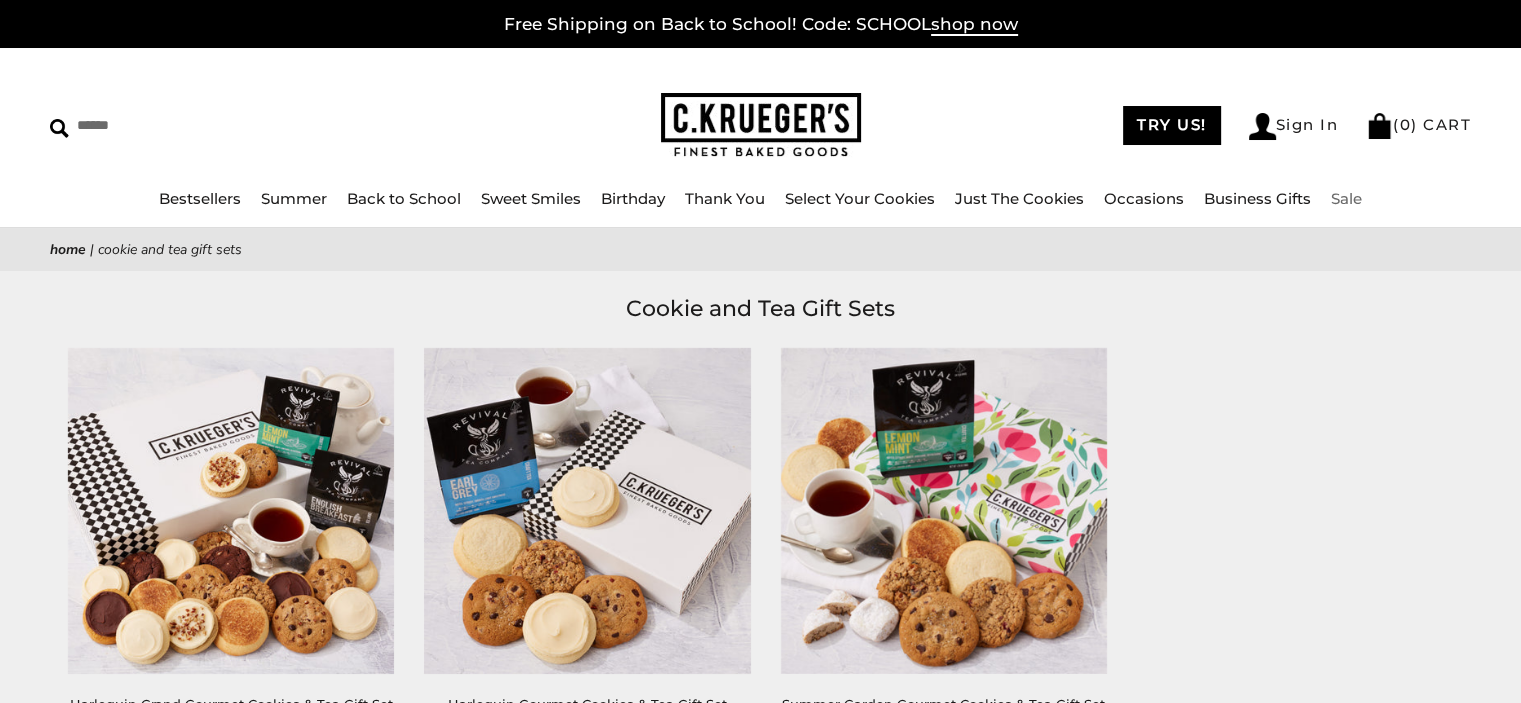 click on "Sale" at bounding box center (1346, 198) 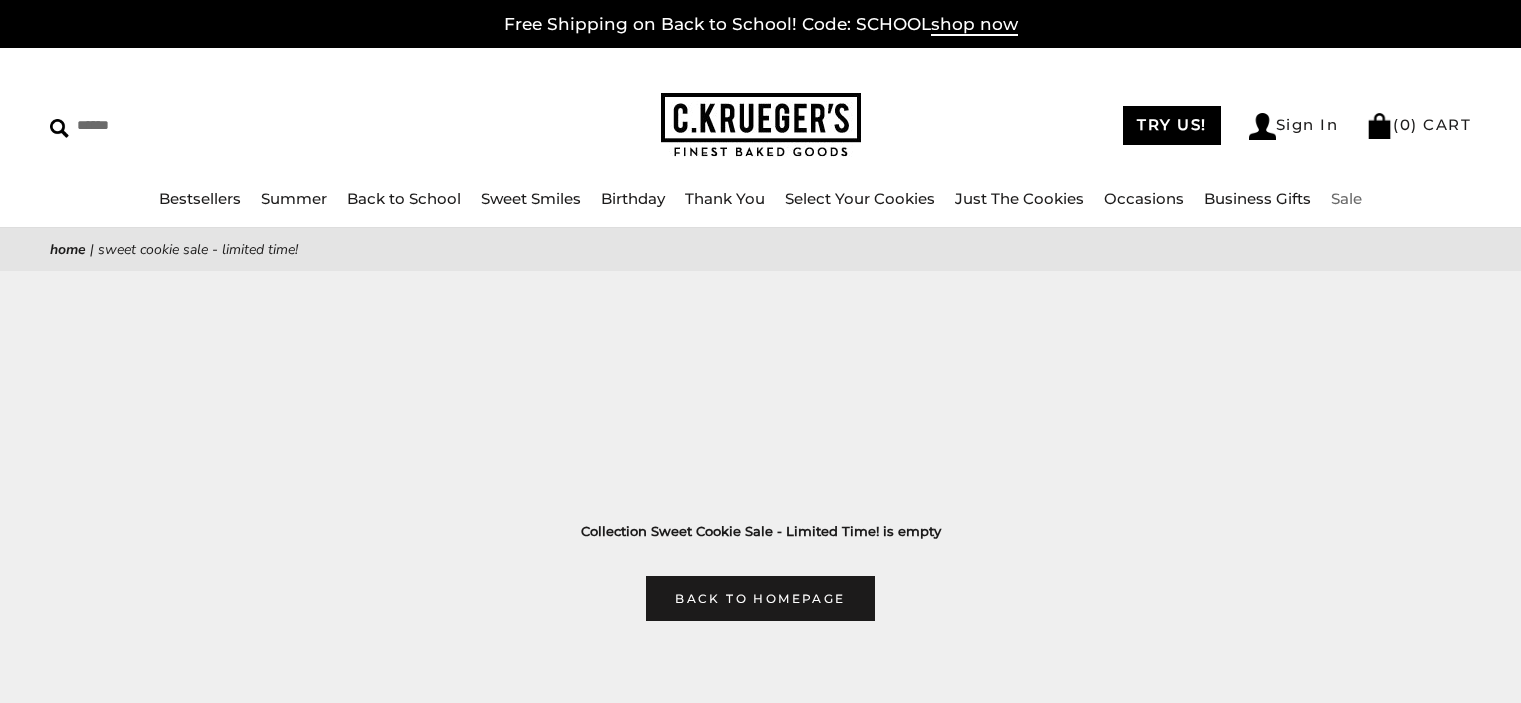 scroll, scrollTop: 0, scrollLeft: 0, axis: both 